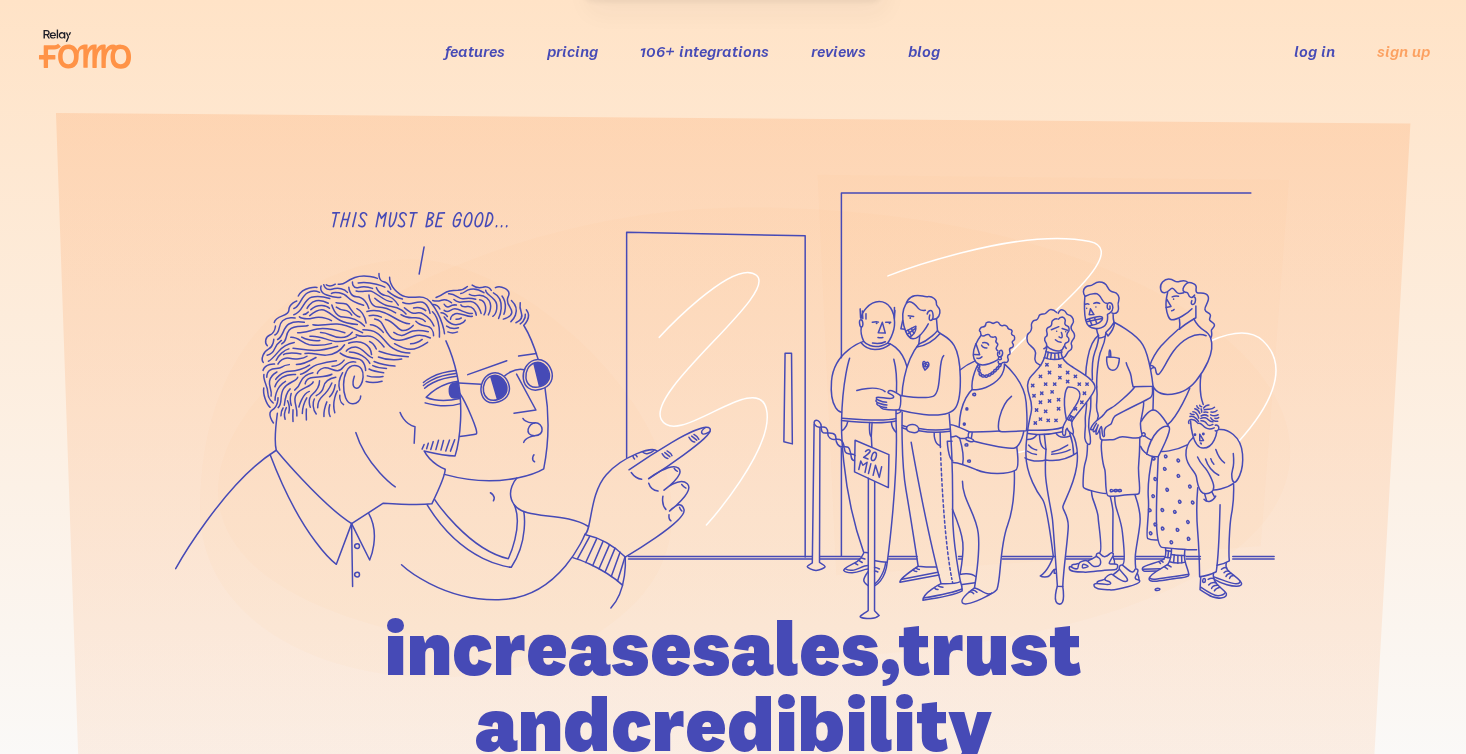scroll, scrollTop: 0, scrollLeft: 0, axis: both 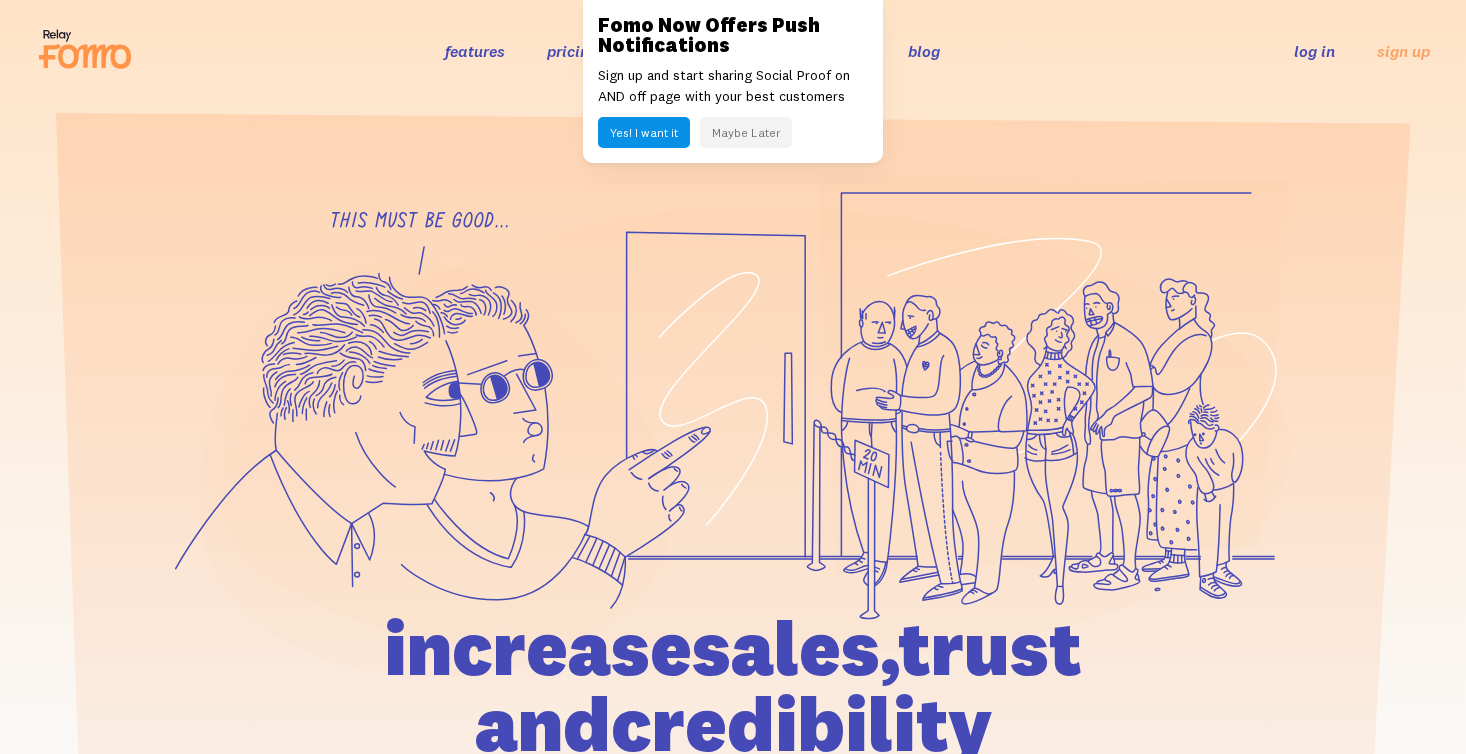 click on "Fomo Now Offers Push Notifications" at bounding box center [733, 35] 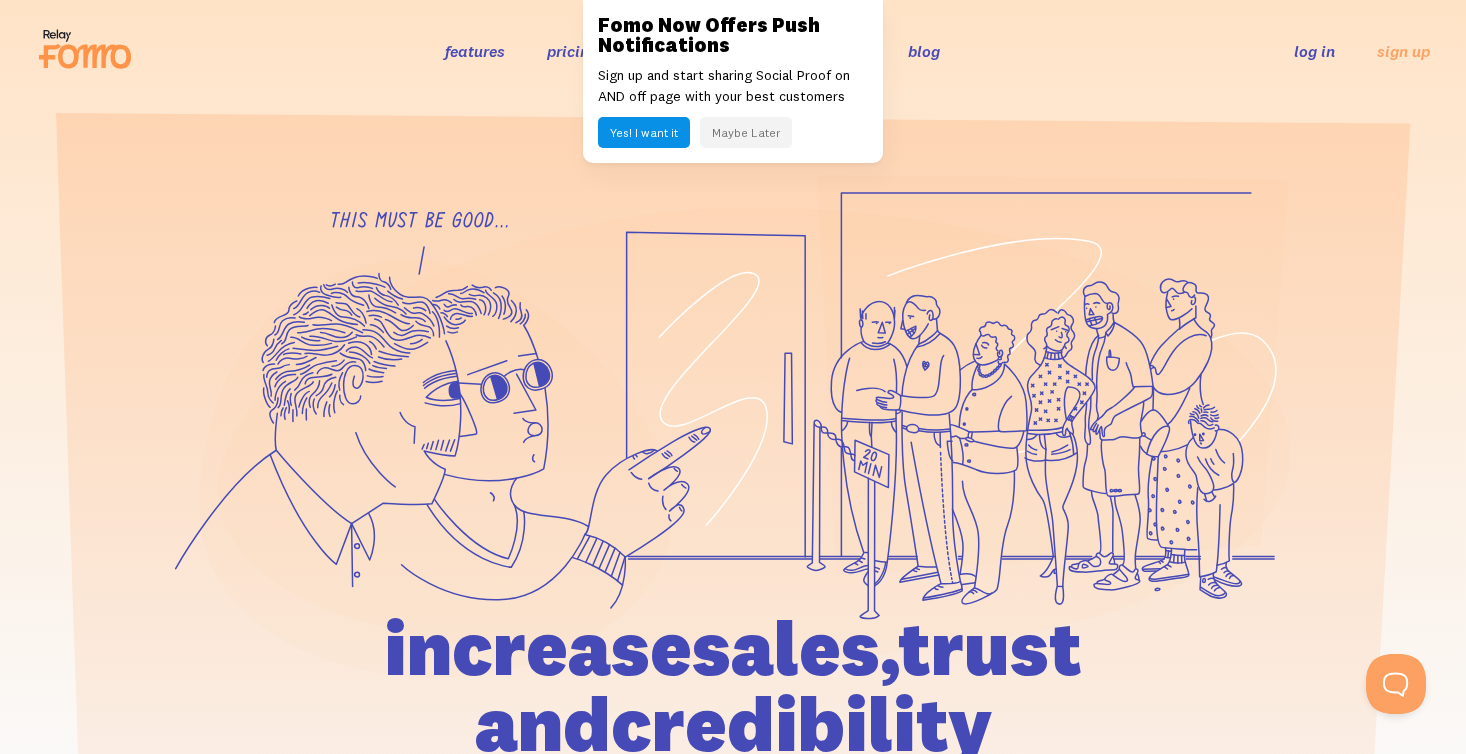 scroll, scrollTop: 0, scrollLeft: 0, axis: both 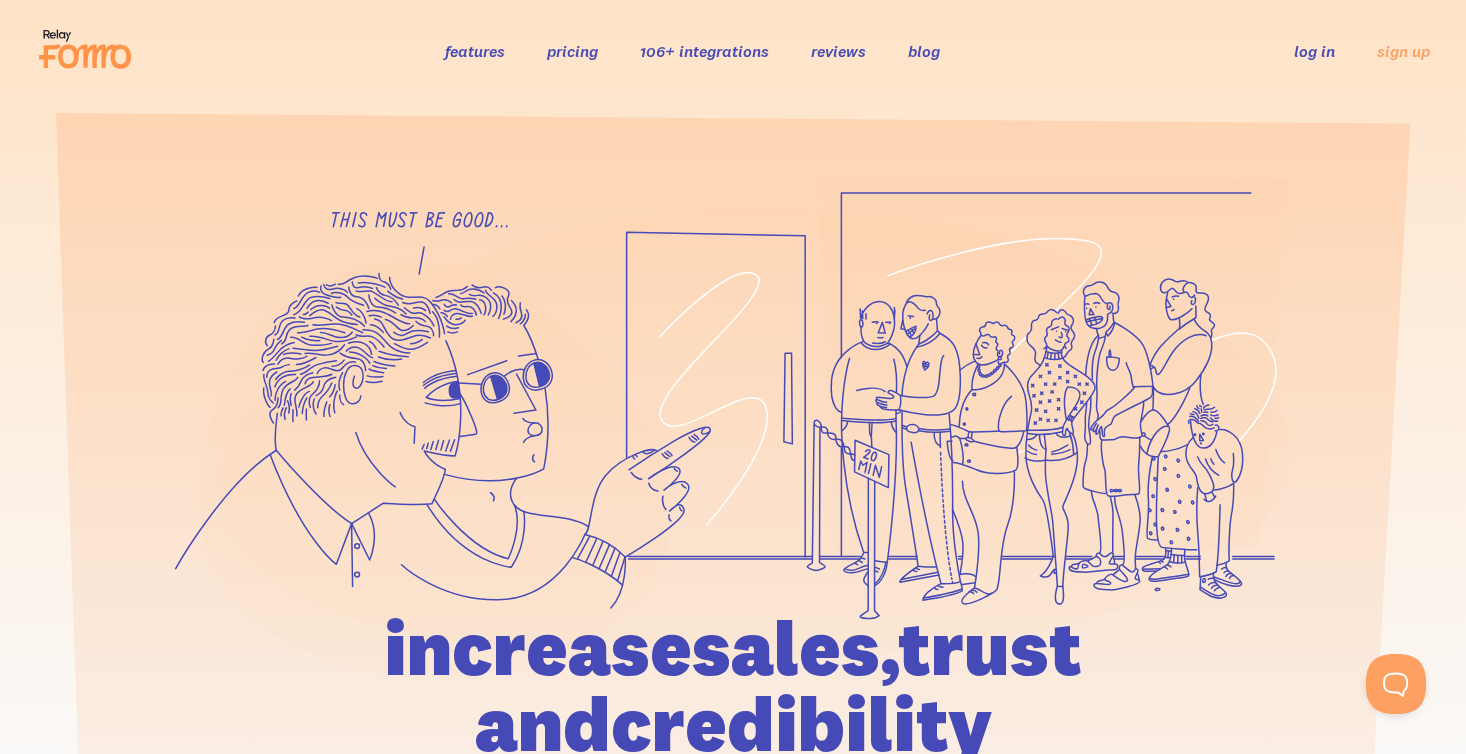 click on "106+ integrations" at bounding box center [704, 51] 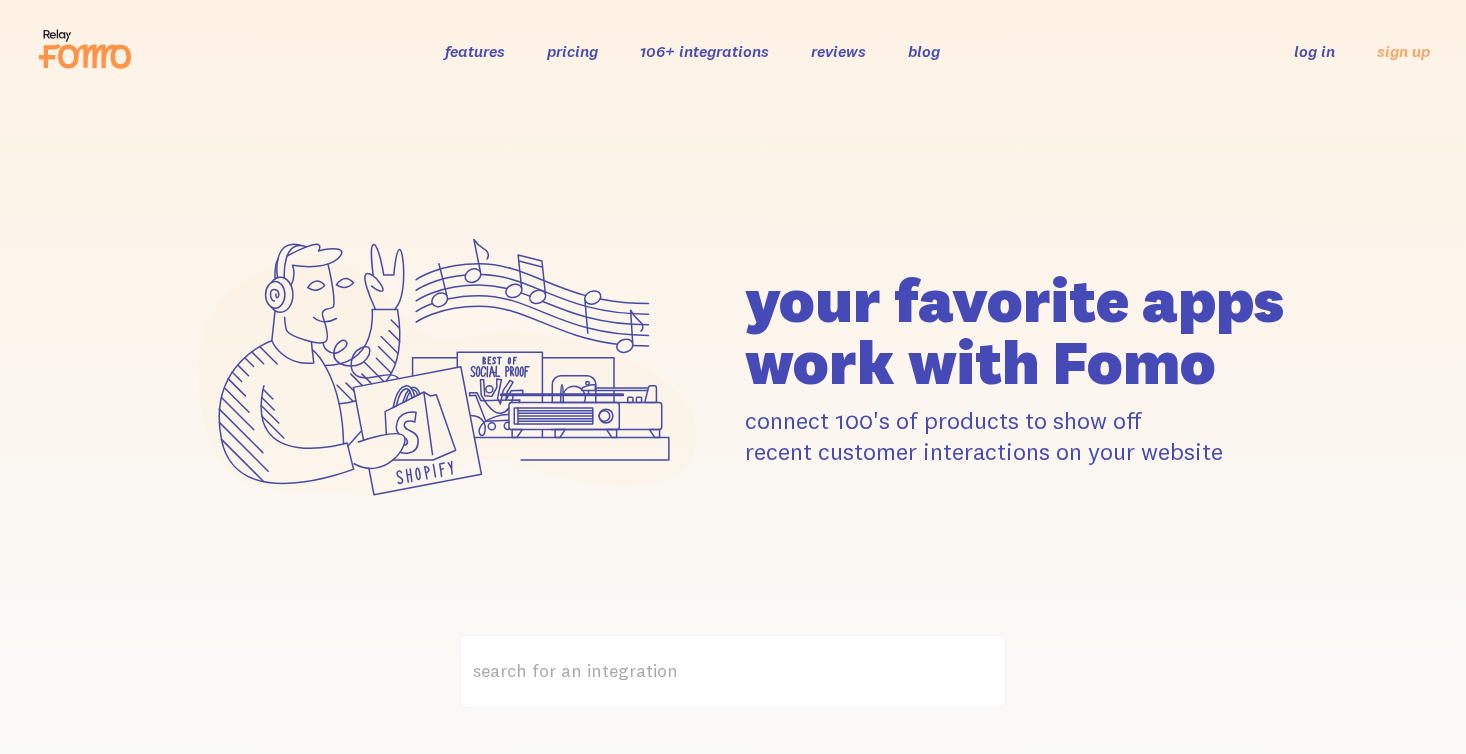 scroll, scrollTop: 0, scrollLeft: 0, axis: both 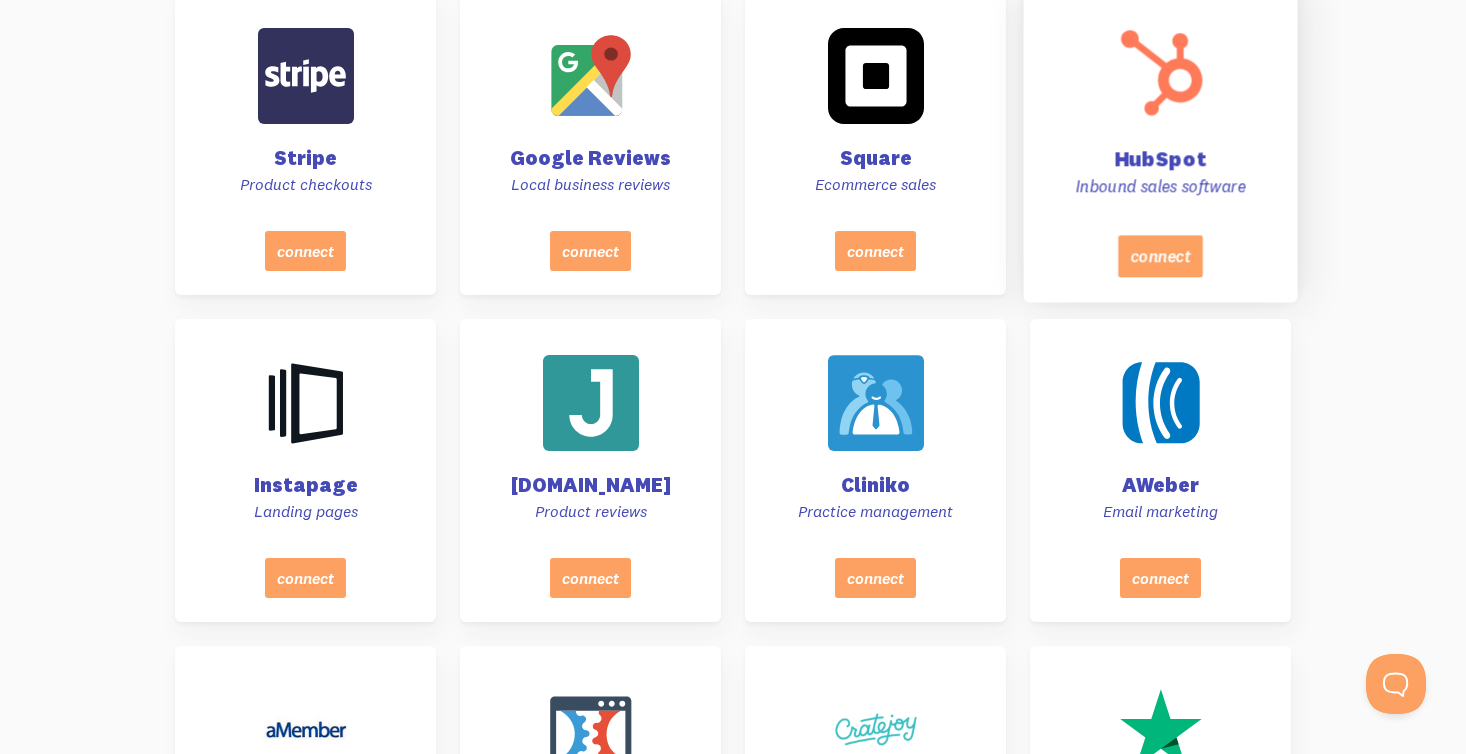 click on "HubSpot
Inbound sales software" at bounding box center [1161, 116] 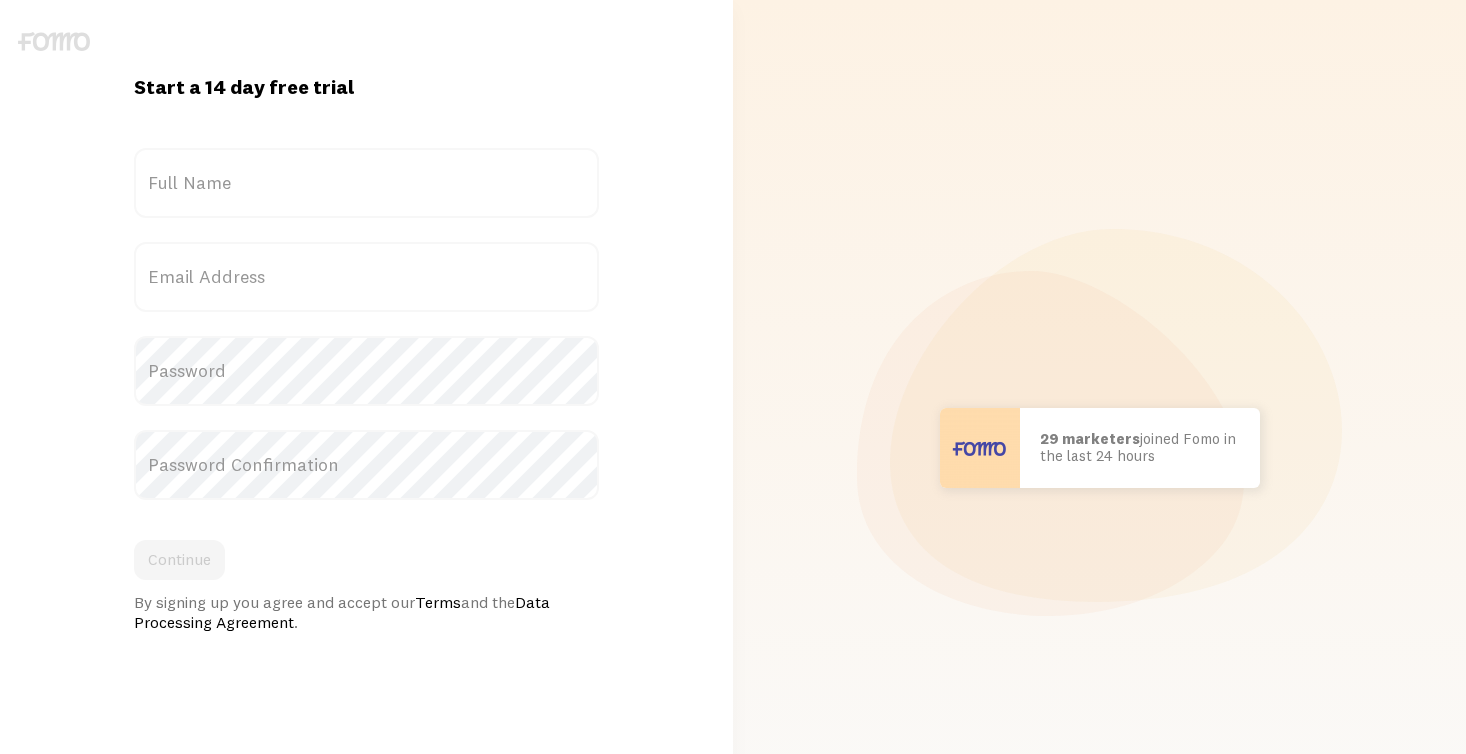 scroll, scrollTop: 0, scrollLeft: 0, axis: both 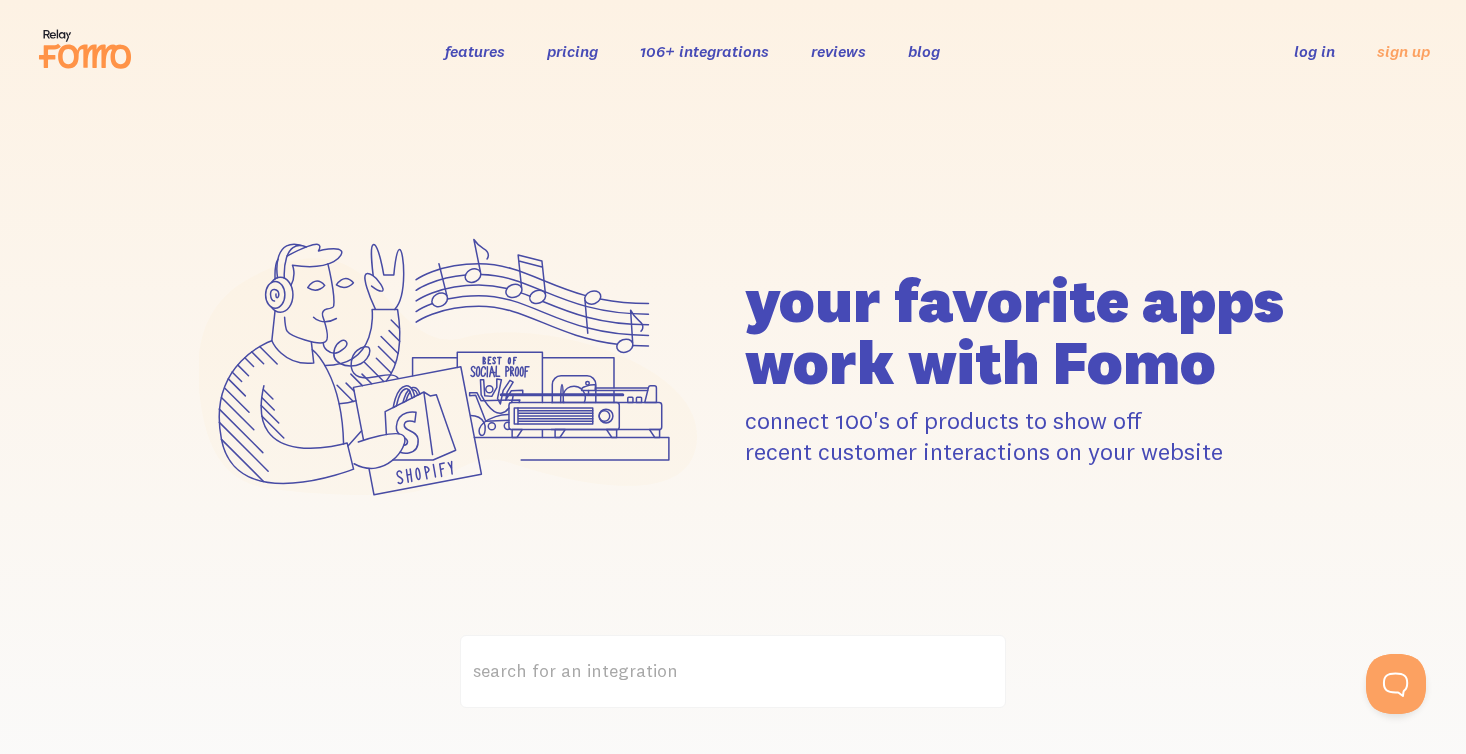 click on "pricing" at bounding box center [572, 51] 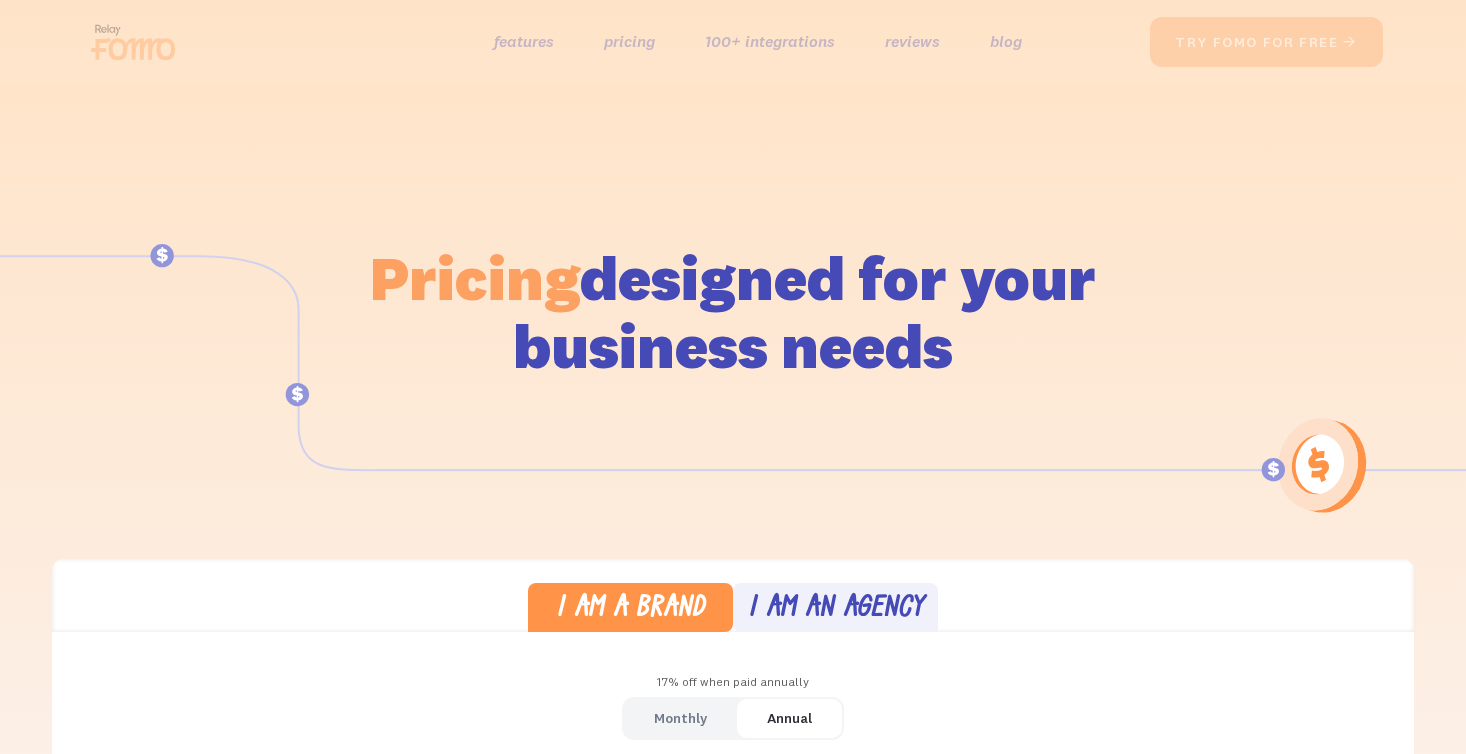 scroll, scrollTop: 0, scrollLeft: 0, axis: both 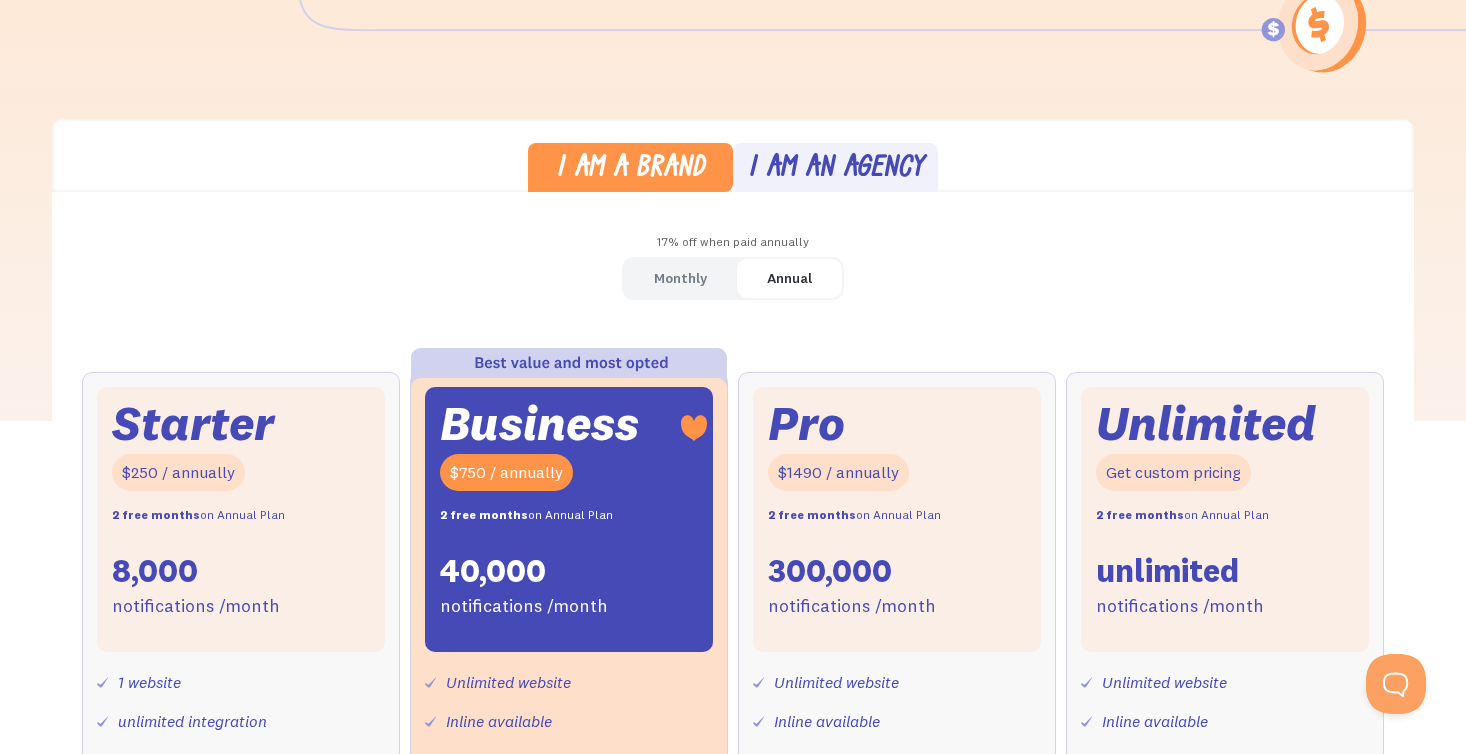 click on "I am an agency" at bounding box center (836, 169) 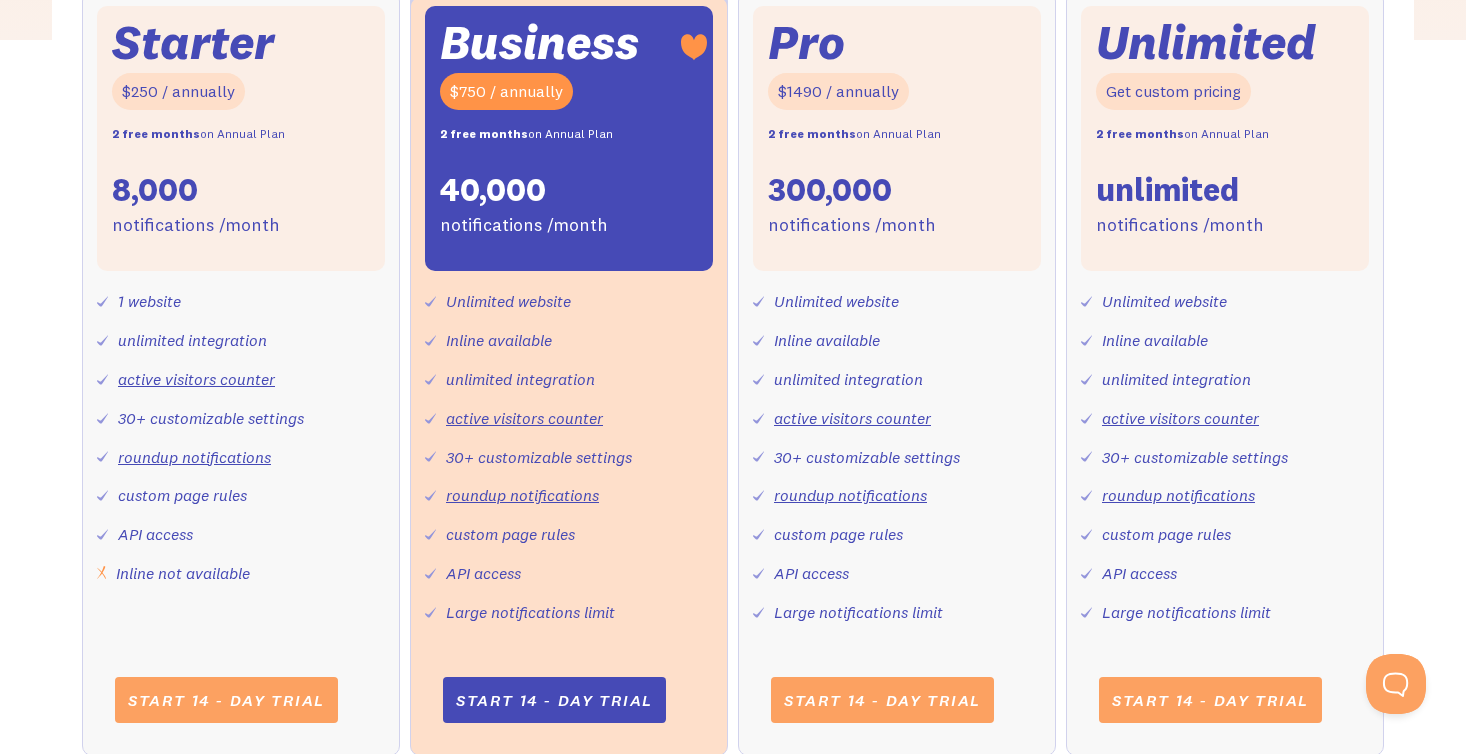 scroll, scrollTop: 786, scrollLeft: 0, axis: vertical 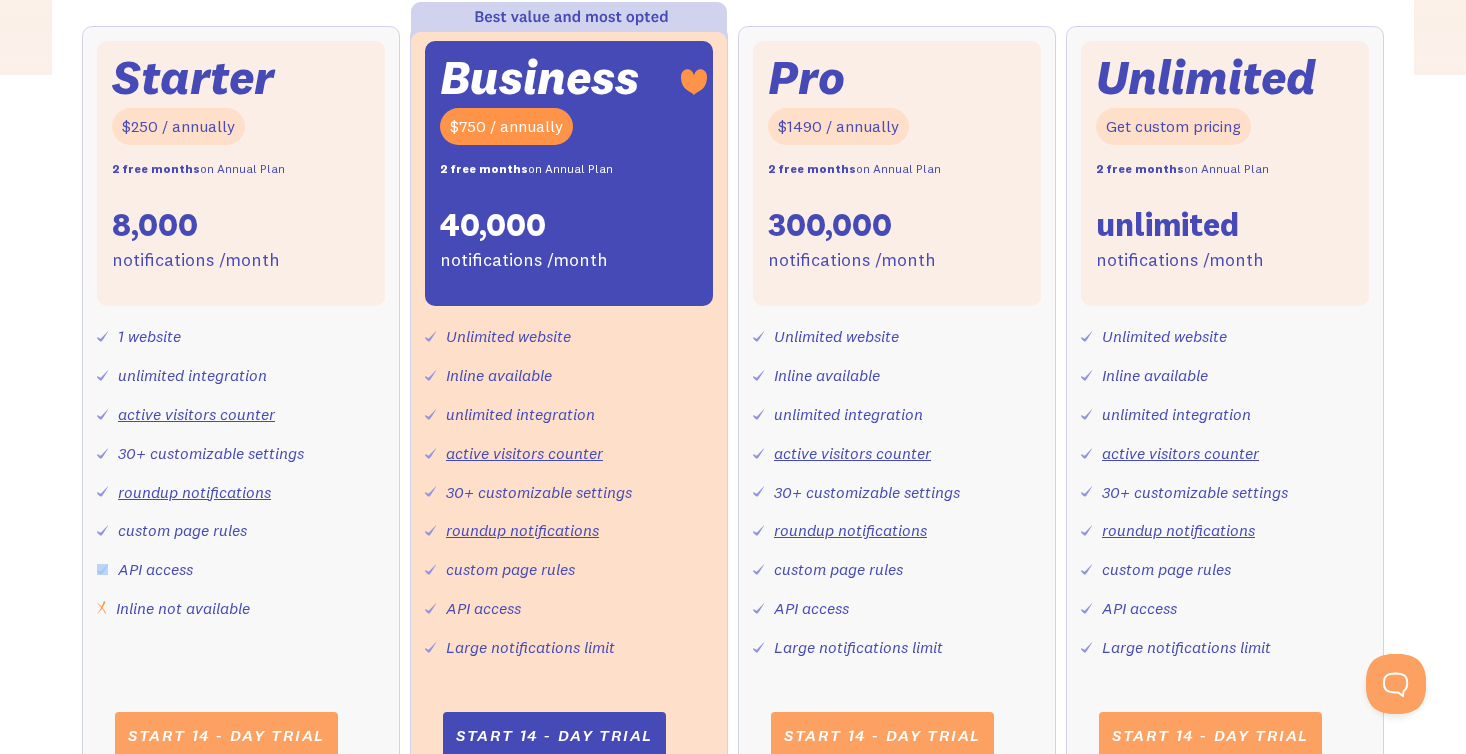 drag, startPoint x: 122, startPoint y: 570, endPoint x: 273, endPoint y: 564, distance: 151.11916 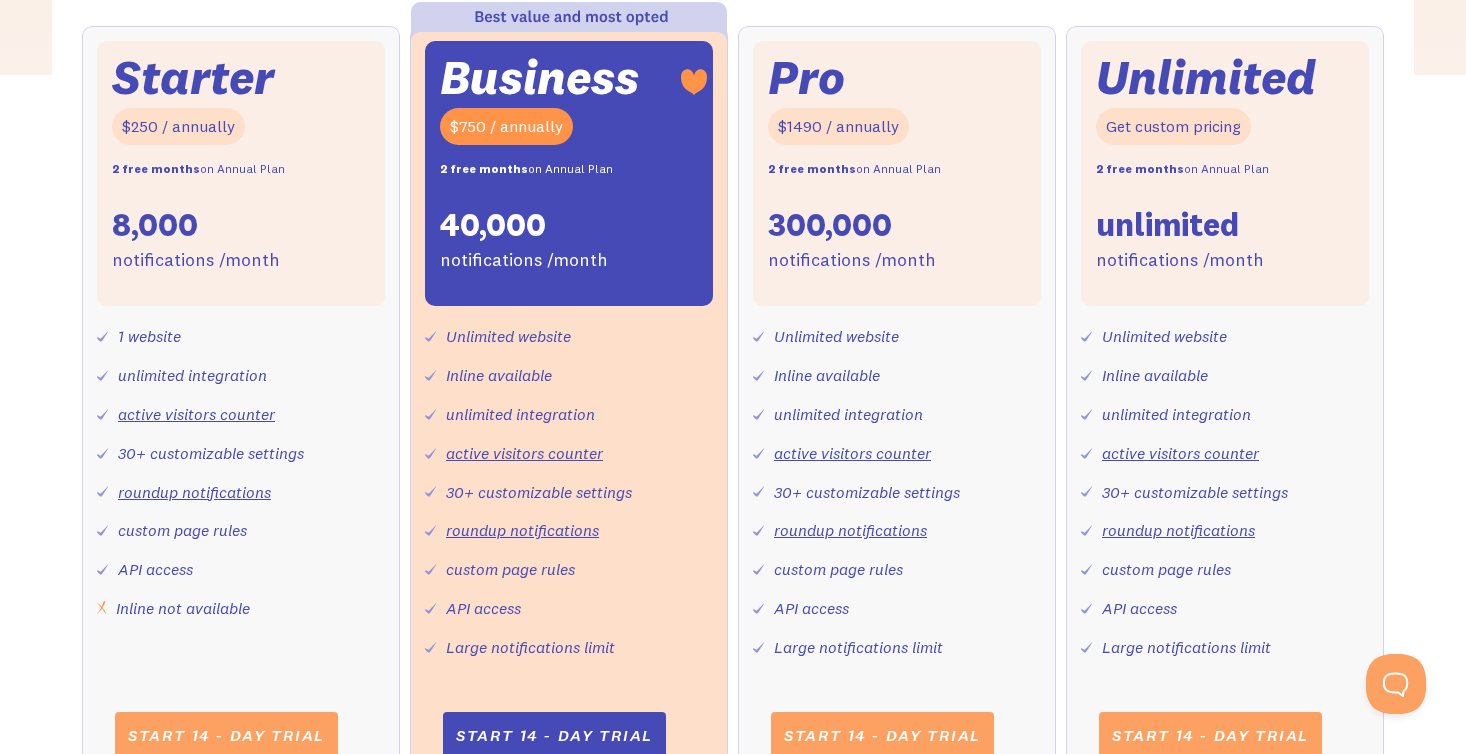 click on "1 website unlimited integration active visitors counter 30+ customizable settings roundup notifications custom page rules API access Inline not available" at bounding box center (241, 464) 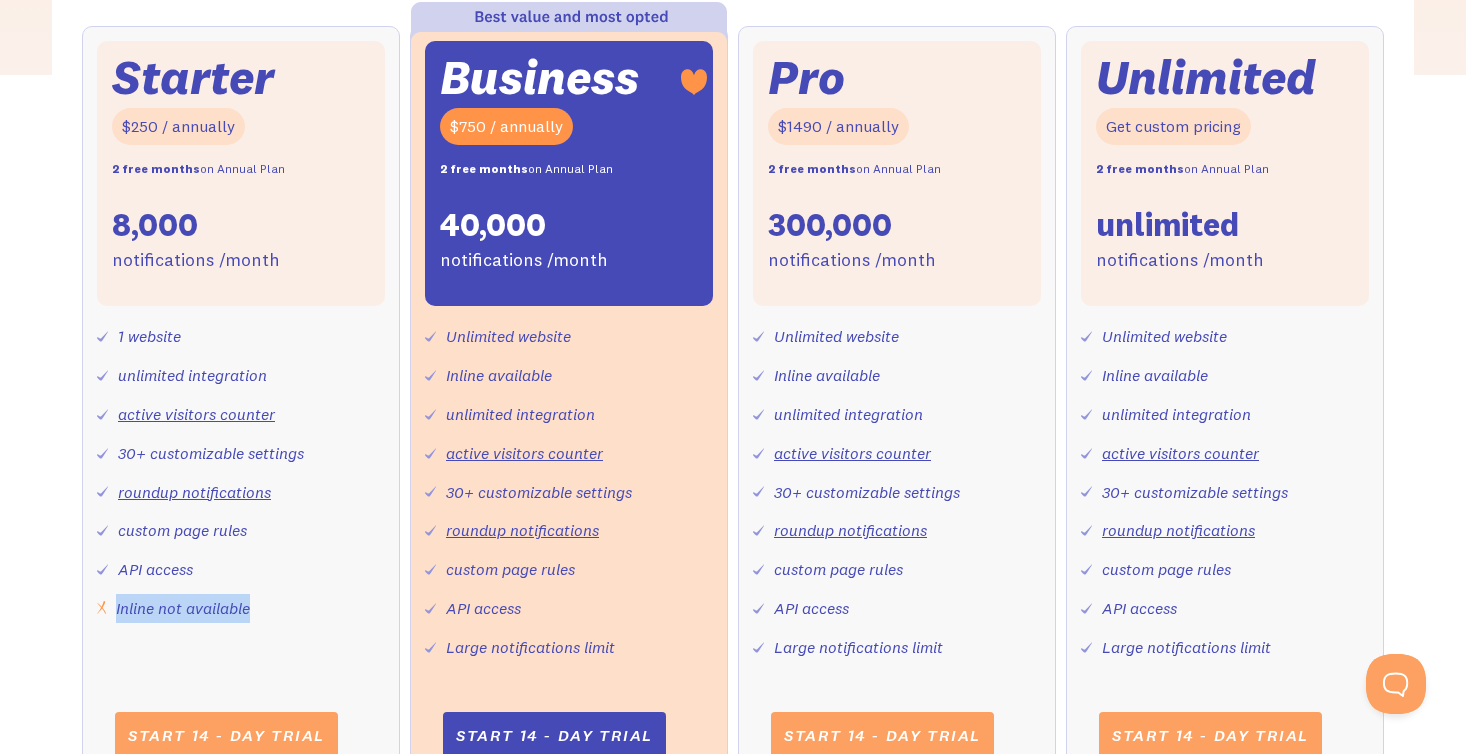 drag, startPoint x: 117, startPoint y: 611, endPoint x: 346, endPoint y: 605, distance: 229.07858 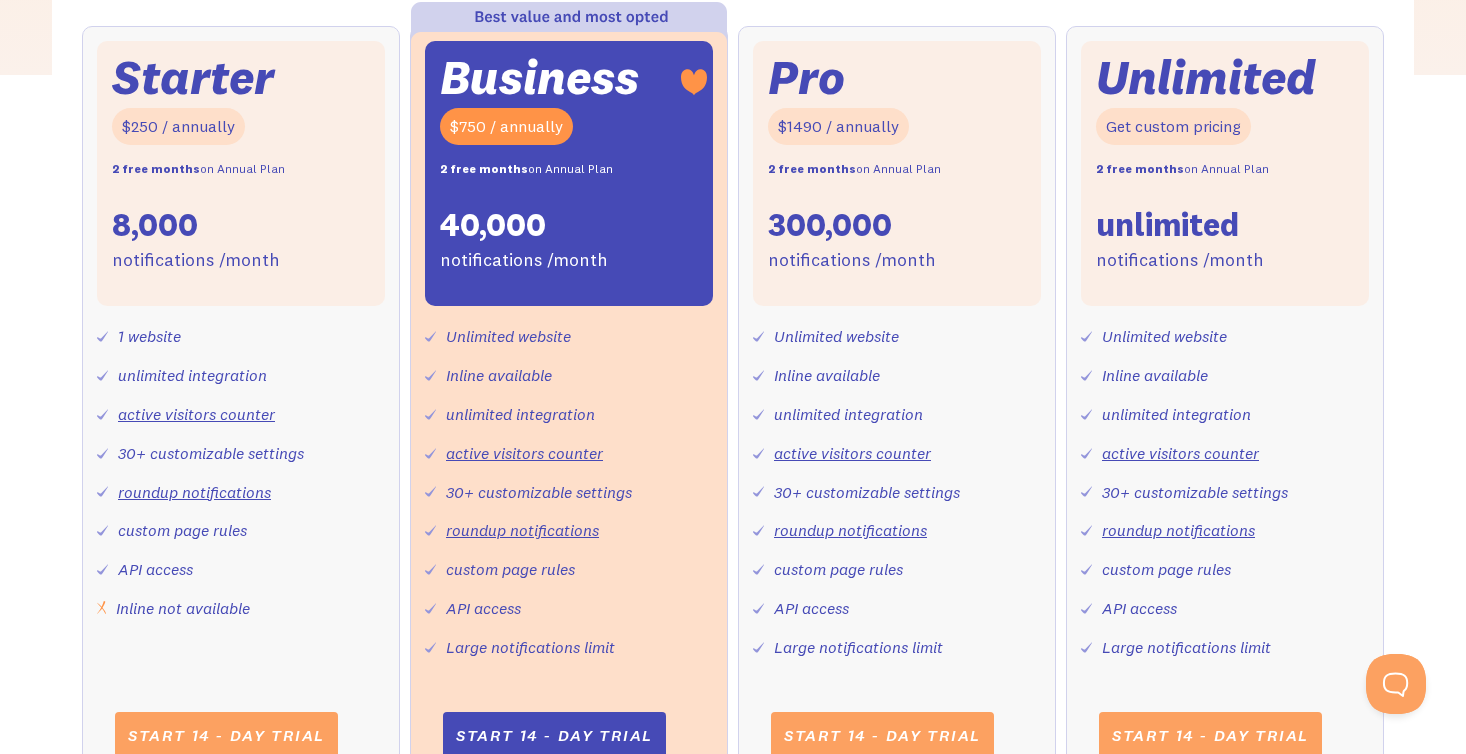 click on "1 website unlimited integration active visitors counter 30+ customizable settings roundup notifications custom page rules API access Inline not available" at bounding box center (241, 464) 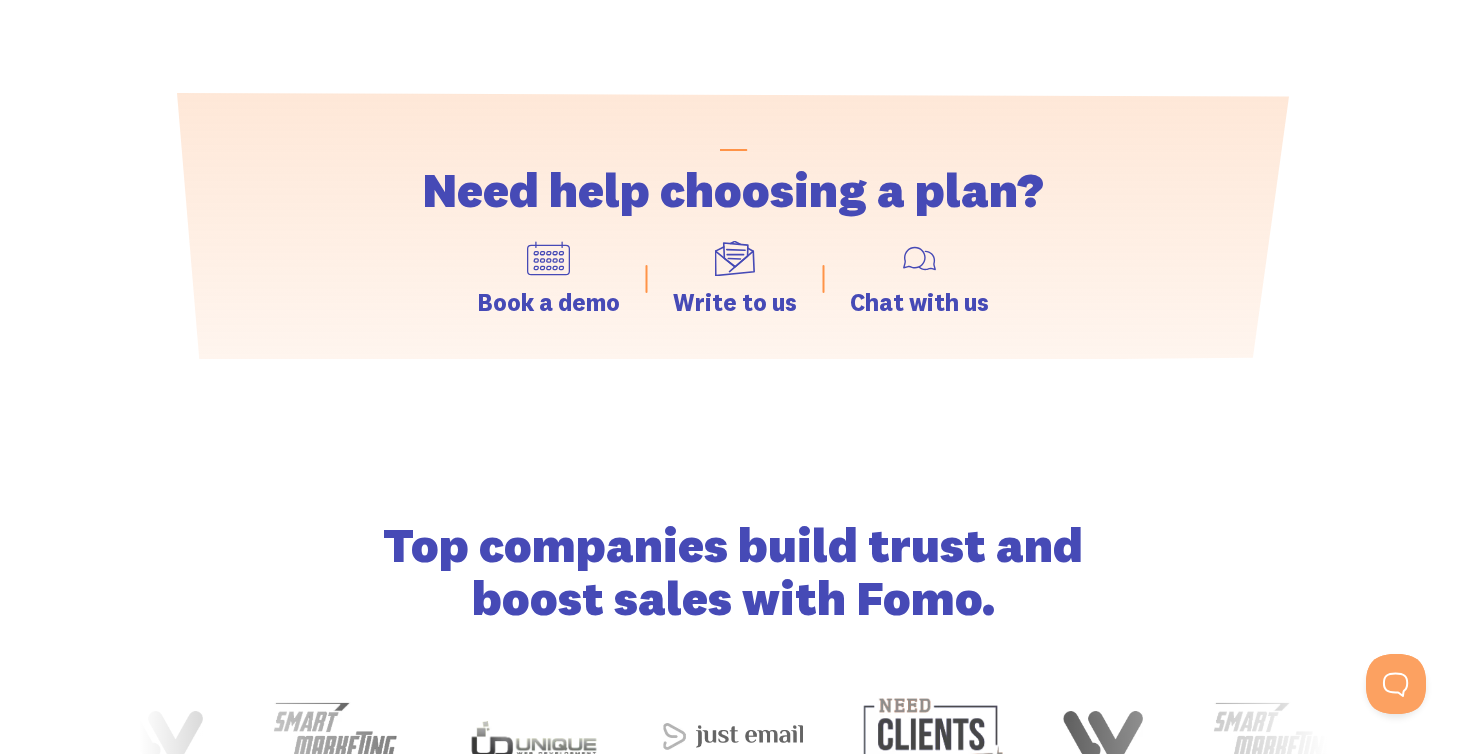 scroll, scrollTop: 3174, scrollLeft: 0, axis: vertical 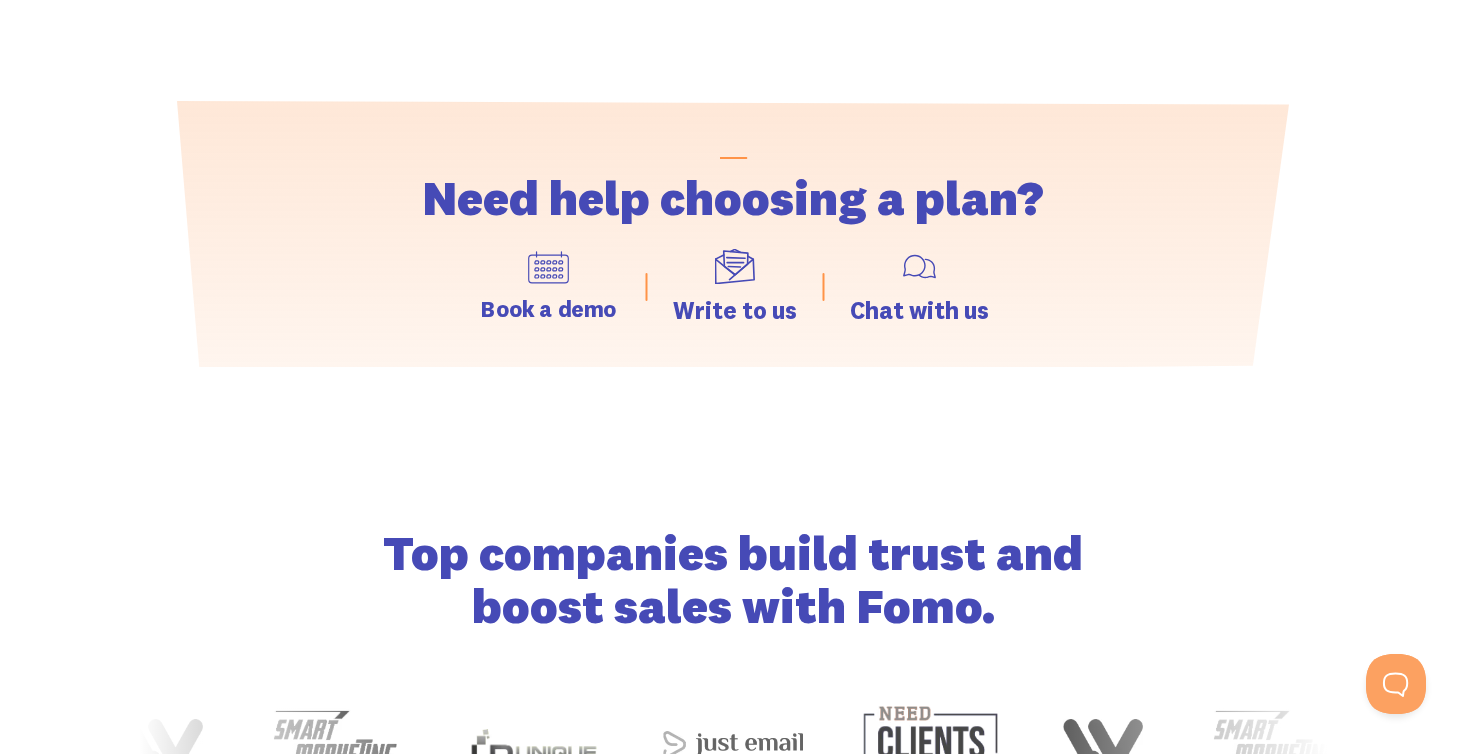 click at bounding box center [548, 267] 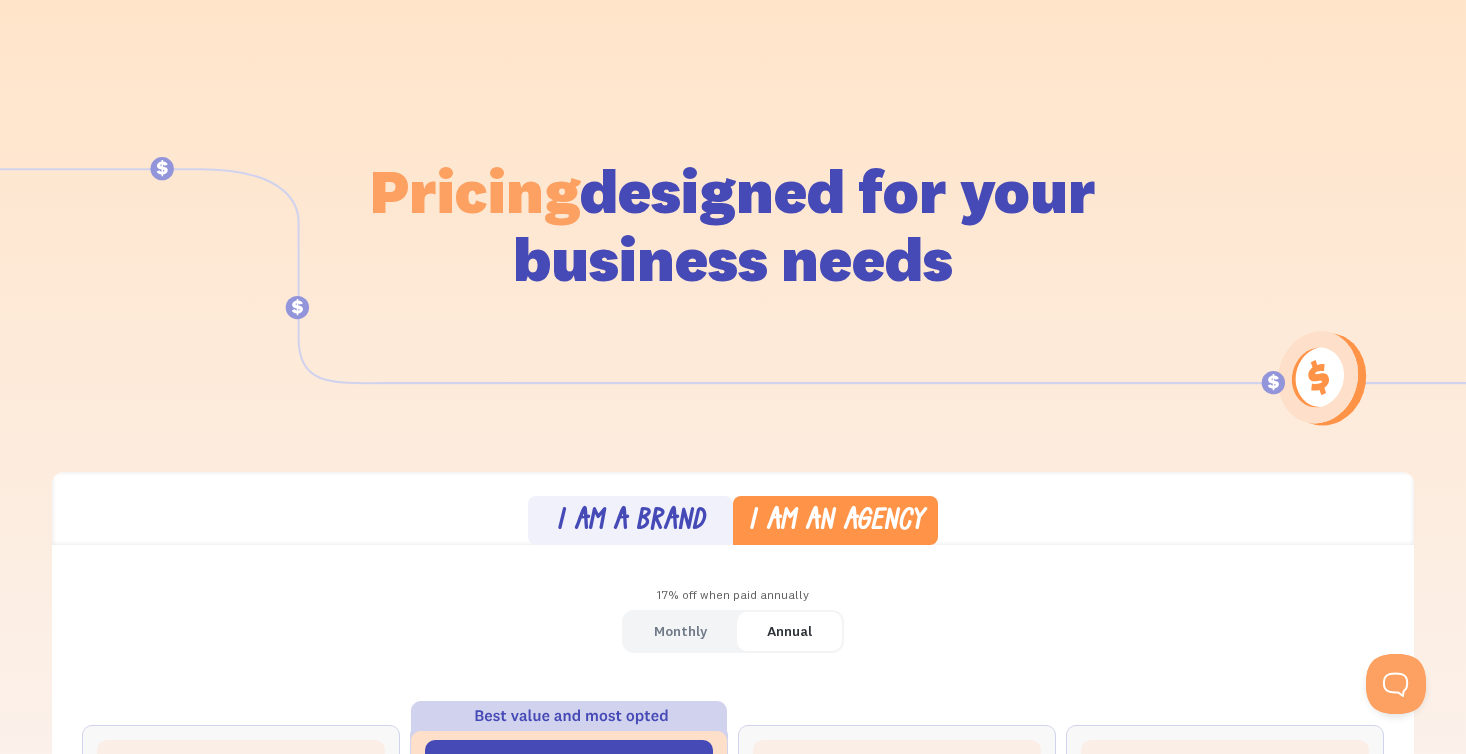 scroll, scrollTop: 0, scrollLeft: 0, axis: both 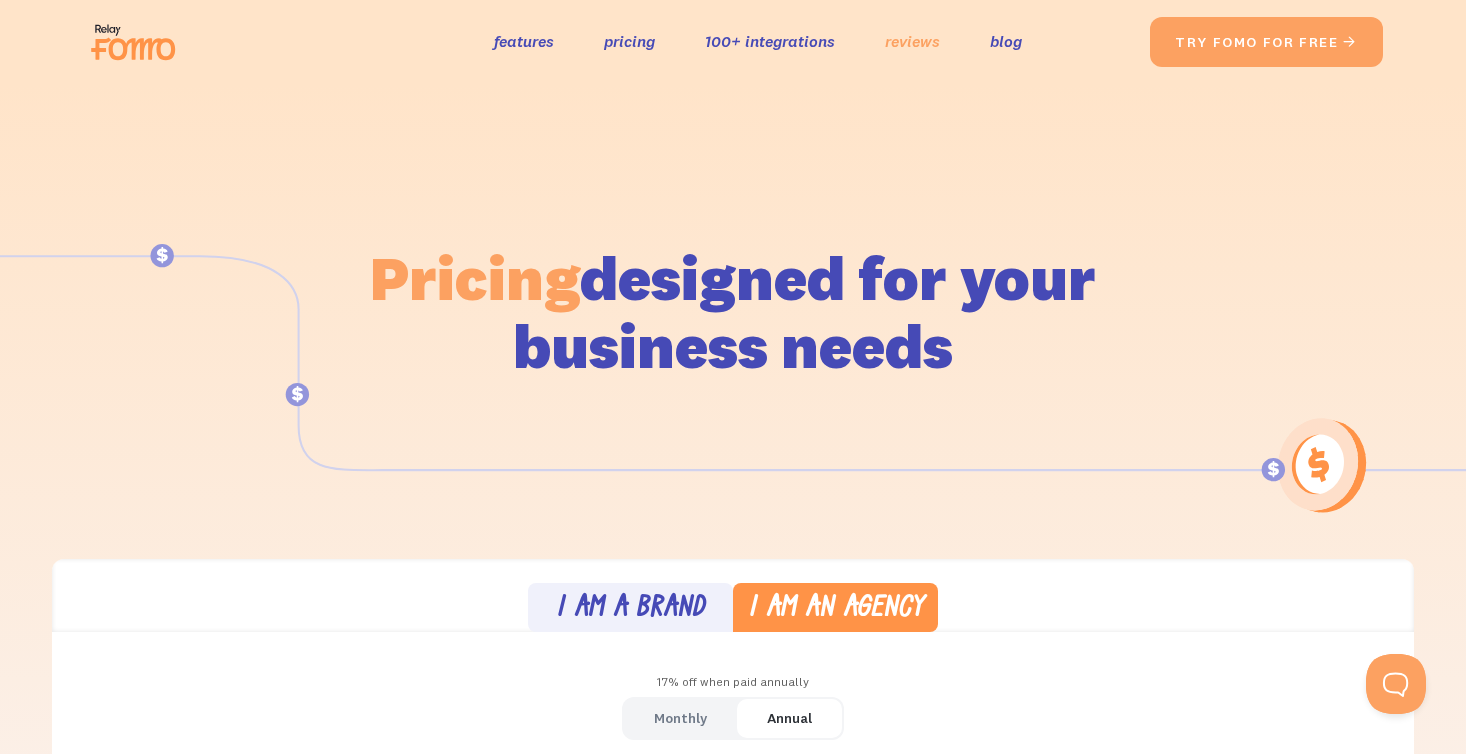 click on "reviews" at bounding box center [912, 41] 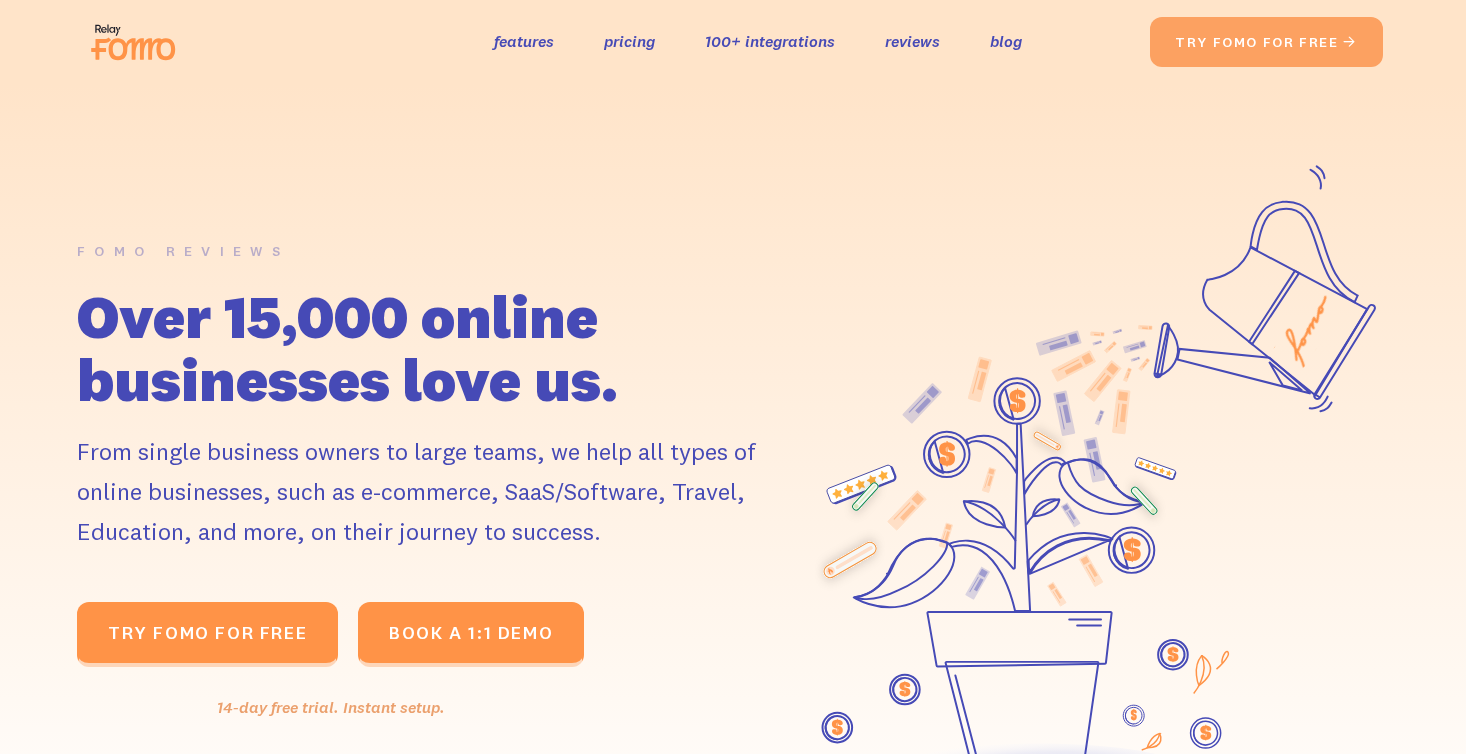 scroll, scrollTop: 0, scrollLeft: 0, axis: both 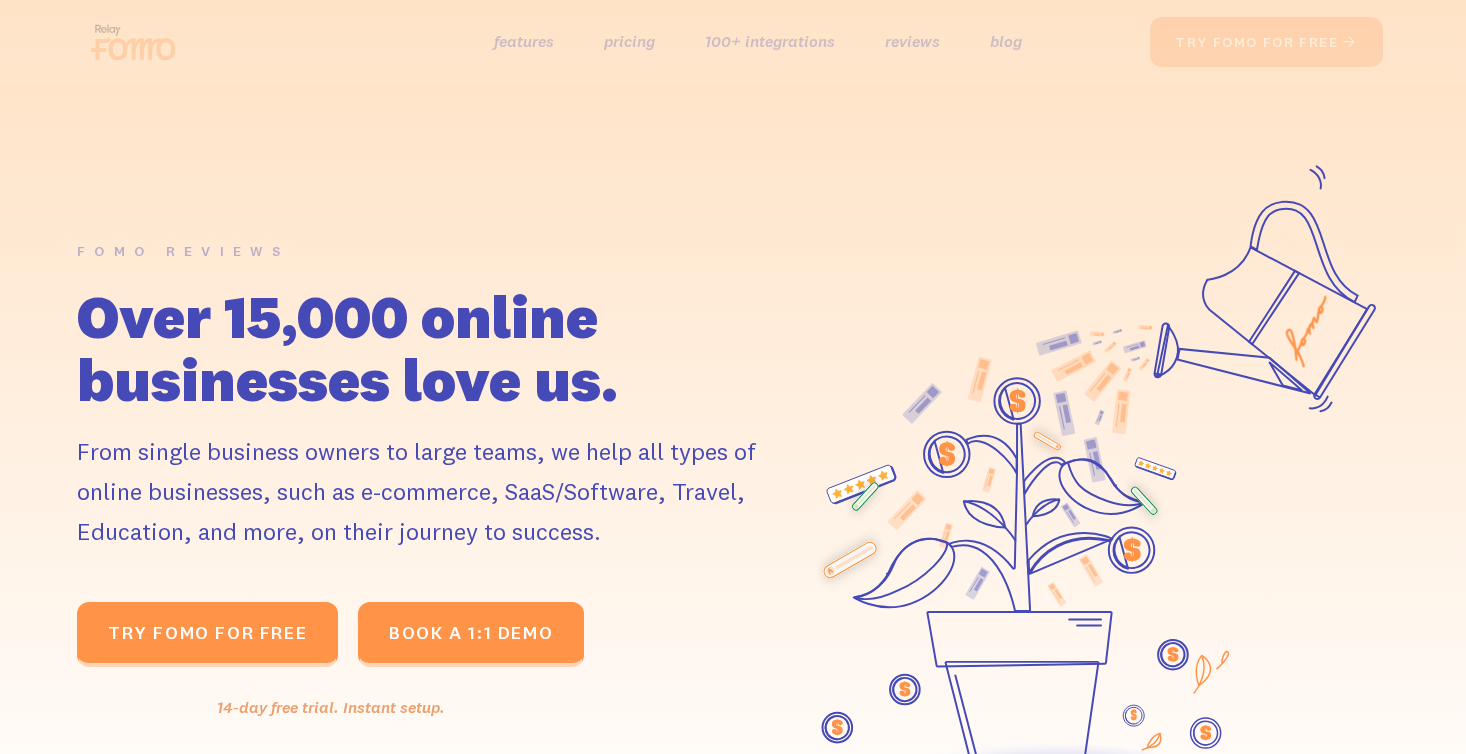 click on "blog" at bounding box center (1006, 41) 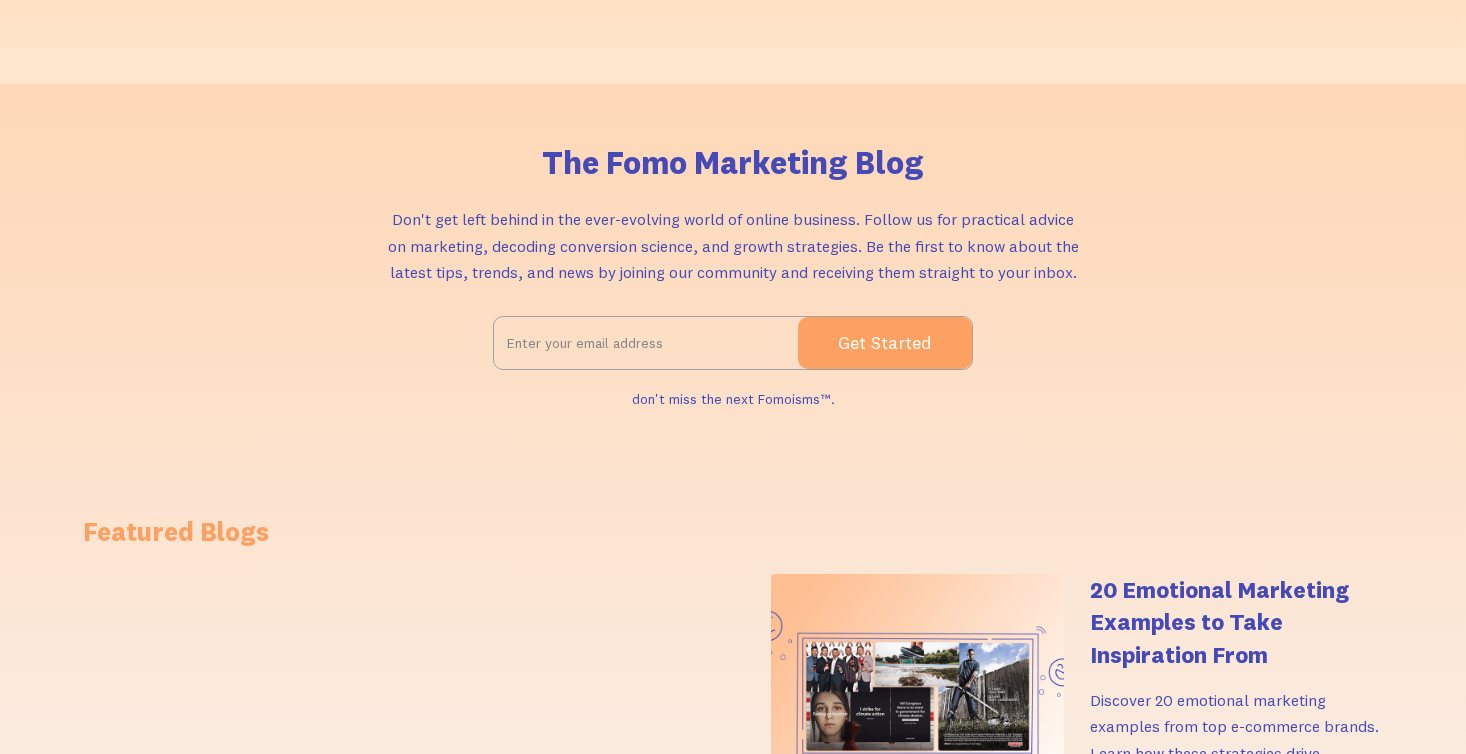 scroll, scrollTop: 0, scrollLeft: 0, axis: both 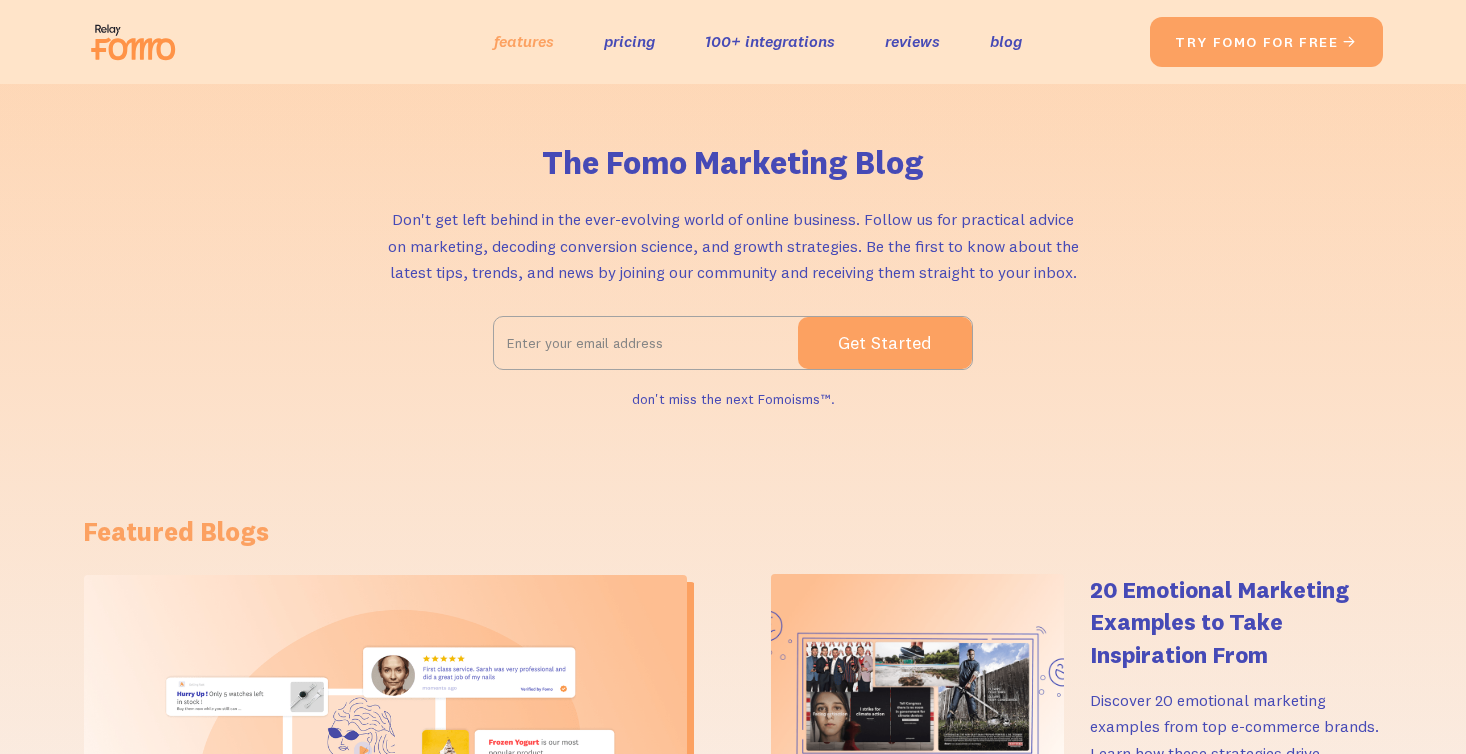 click on "features" at bounding box center [524, 41] 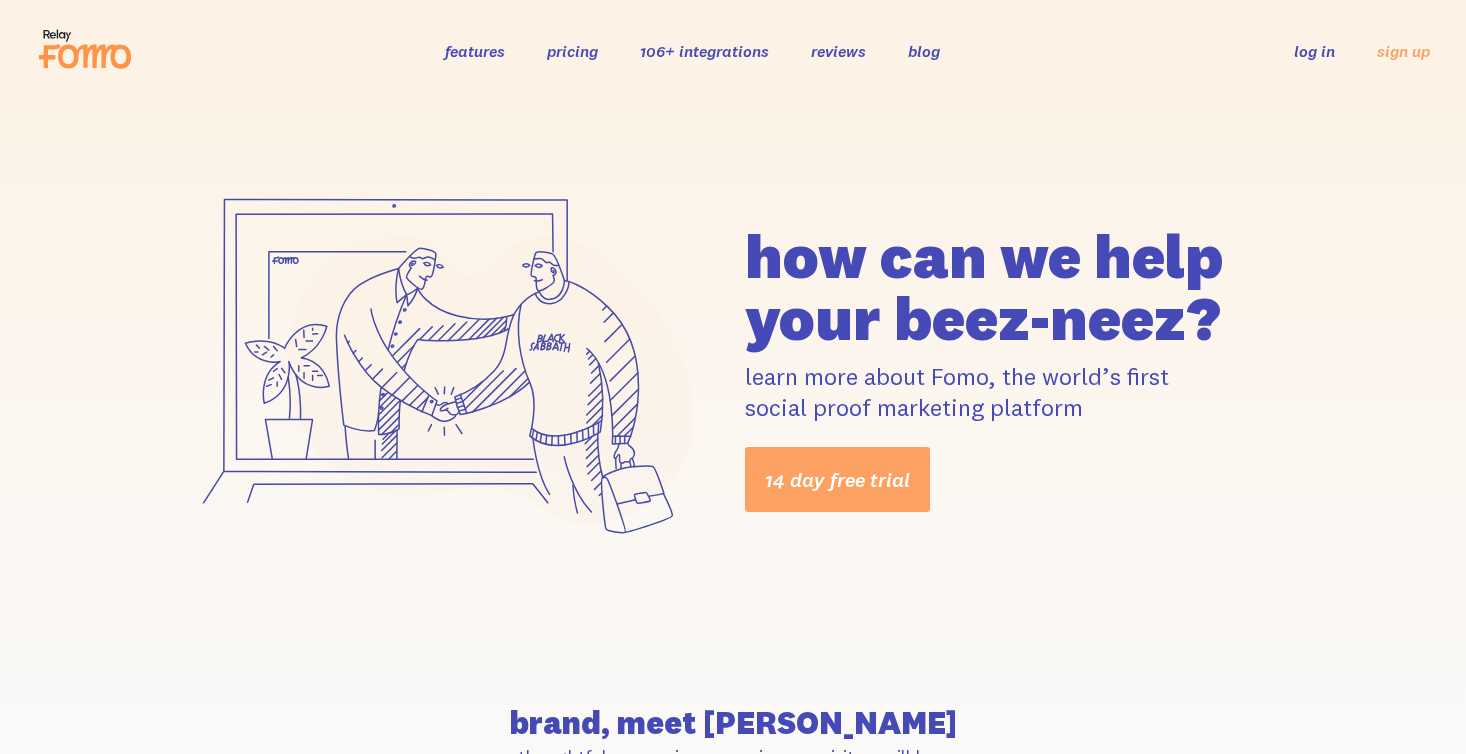 scroll, scrollTop: 0, scrollLeft: 0, axis: both 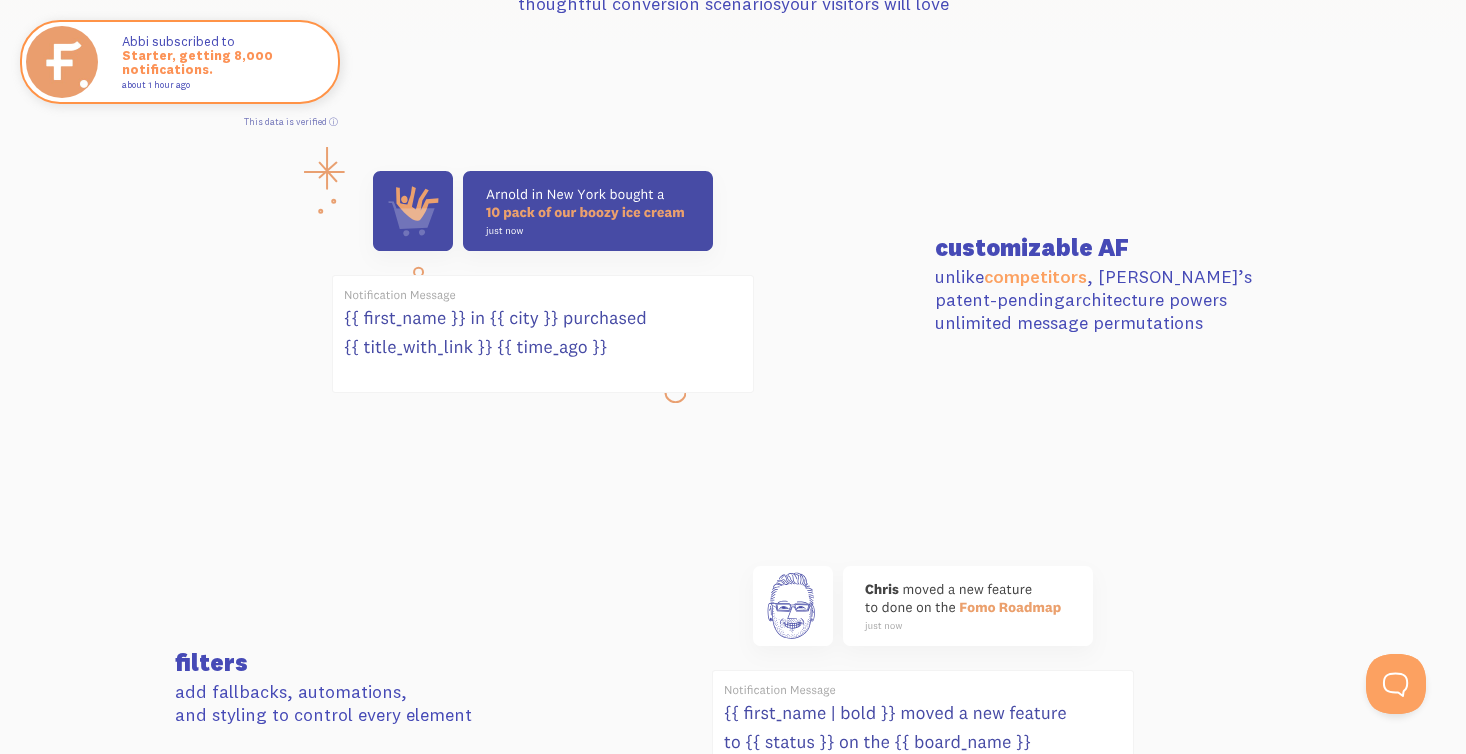 click at bounding box center (543, 284) 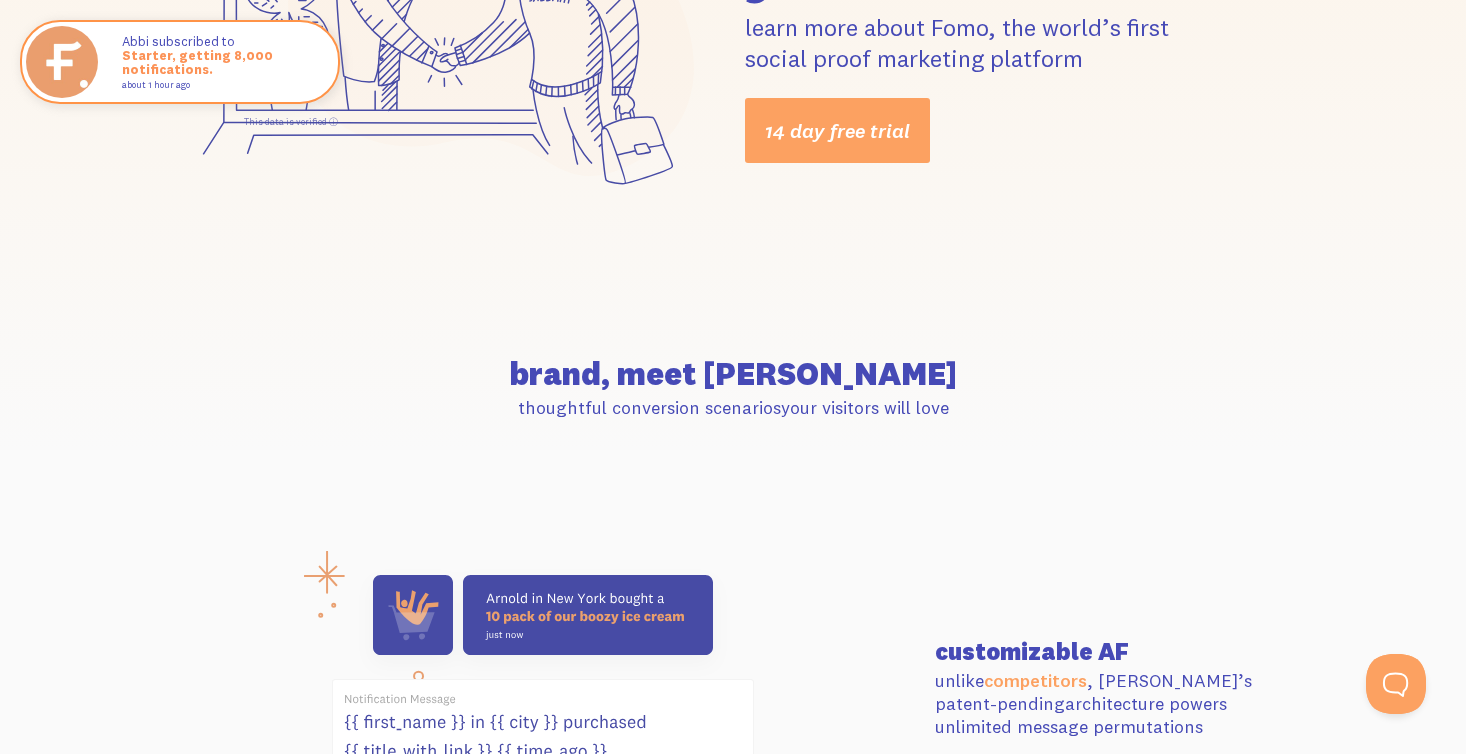 scroll, scrollTop: 0, scrollLeft: 0, axis: both 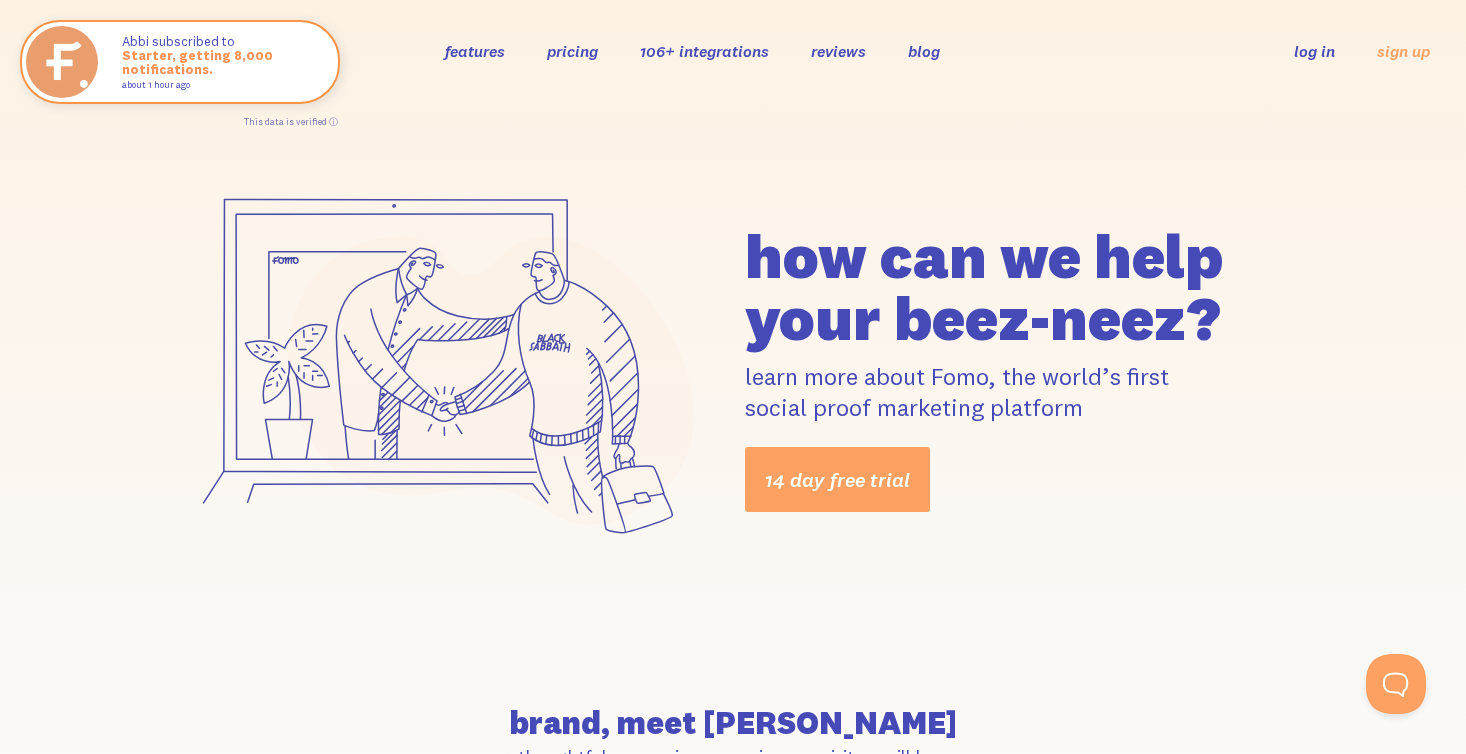 click on "features" at bounding box center [475, 51] 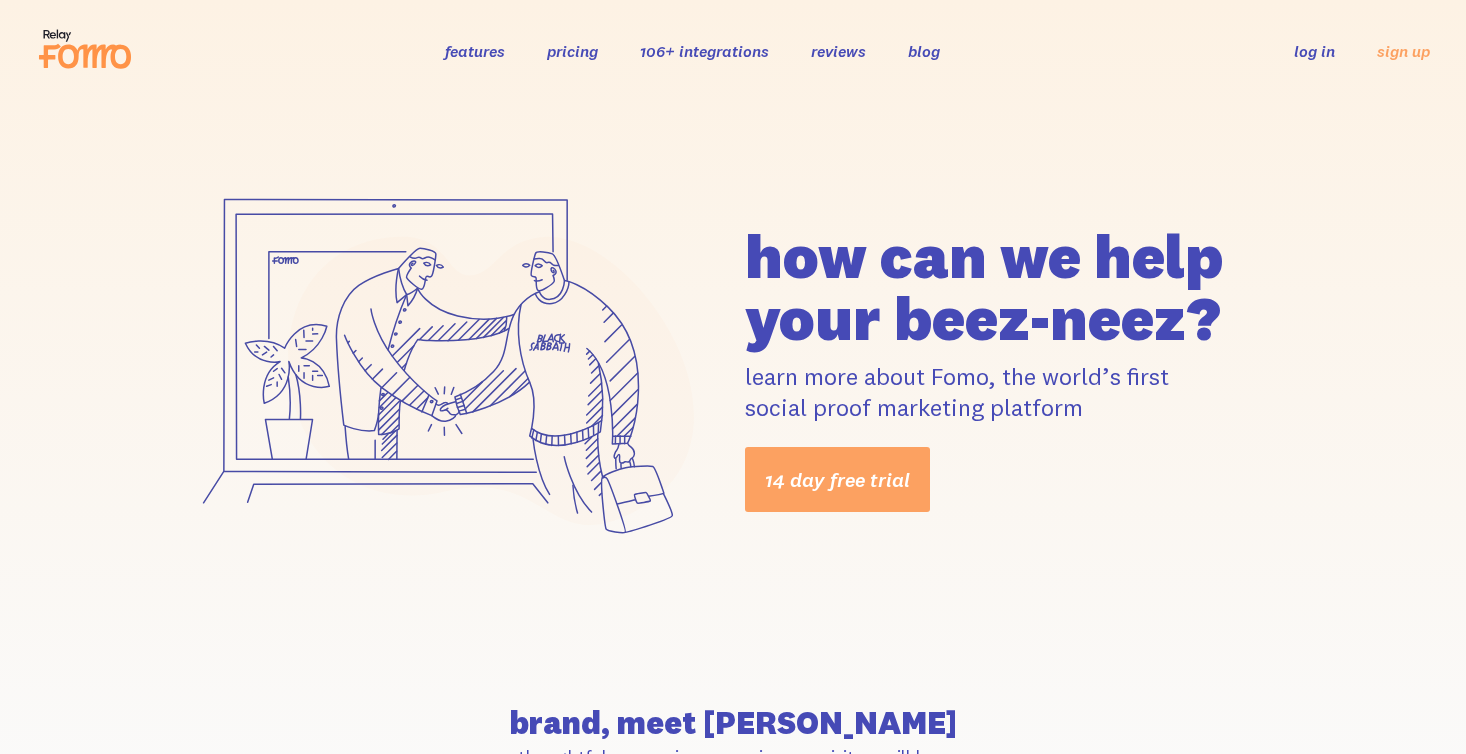 scroll, scrollTop: 0, scrollLeft: 0, axis: both 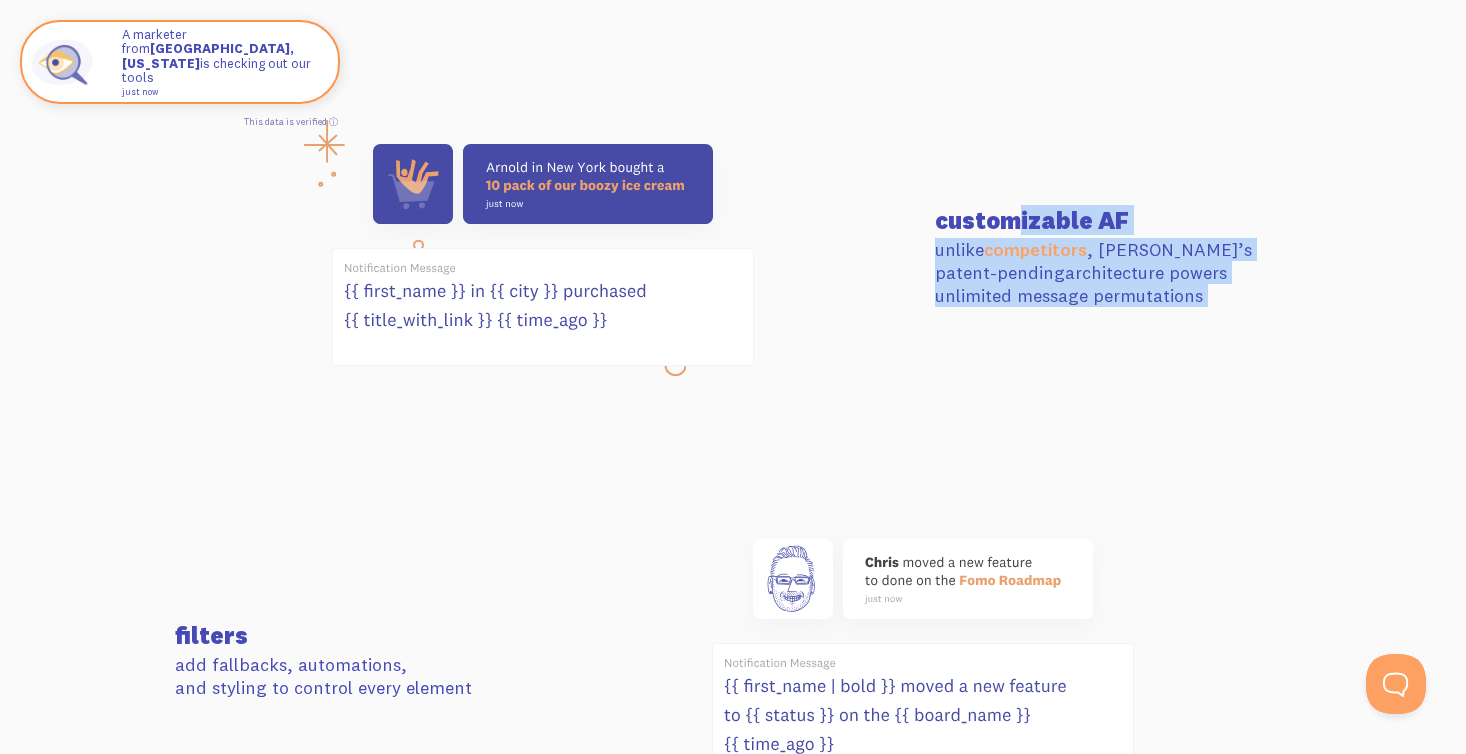 drag, startPoint x: 921, startPoint y: 220, endPoint x: 1167, endPoint y: 206, distance: 246.39806 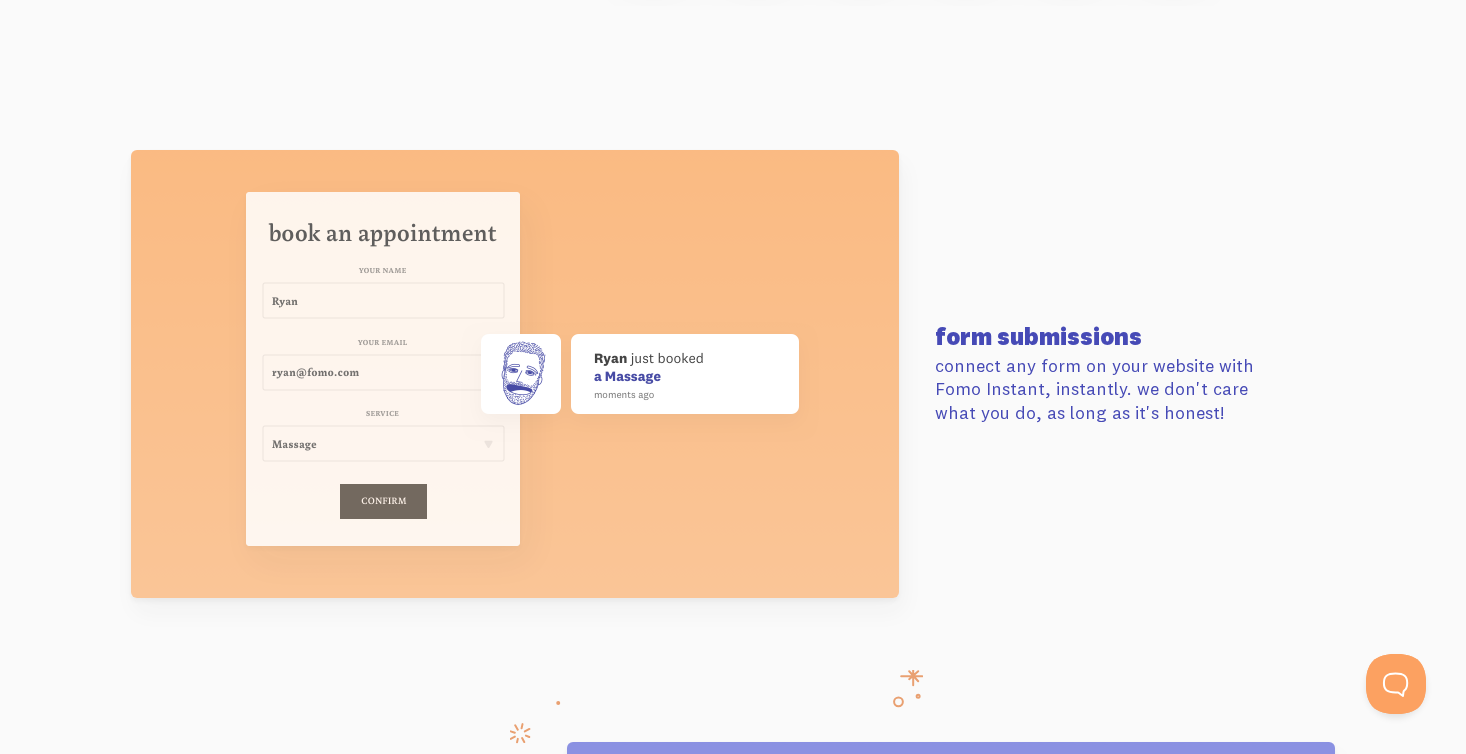 scroll, scrollTop: 6986, scrollLeft: 0, axis: vertical 